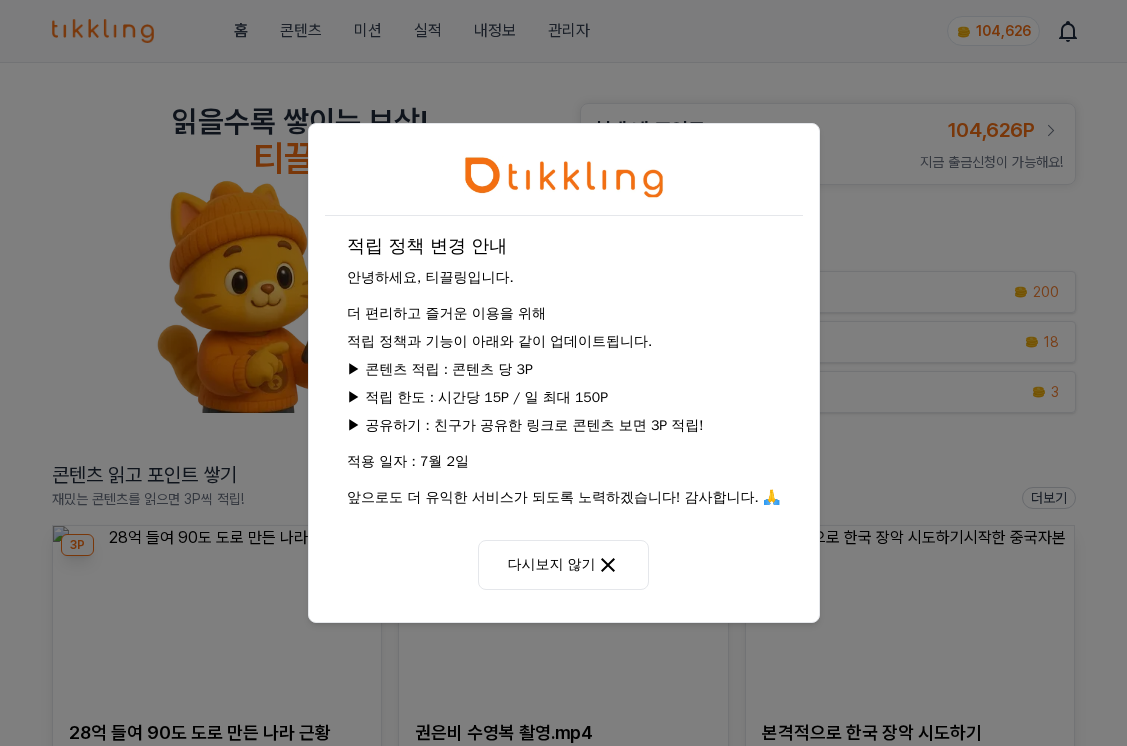 scroll, scrollTop: 0, scrollLeft: 0, axis: both 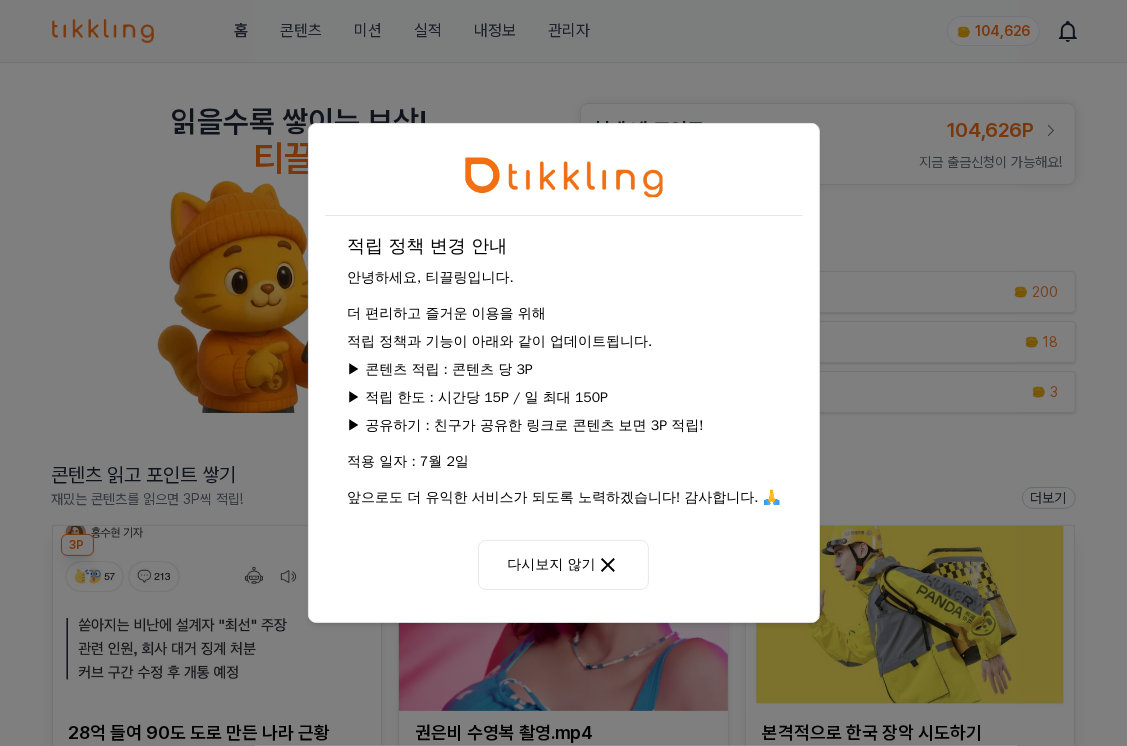 click on "적립 정책 변경 안내   안녕하세요, 티끌링입니다.     더 편리하고 즐거운 이용을 위해   적립 정책과 기능이 아래와 같이 업데이트됩니다.   ▶ 콘텐츠 적립 : 콘텐츠 당 3P   ▶ 적립 한도 : 시간당 15P / 일 최대 150P   ▶ 공유하기 : 친구가 공유한 링크로 콘텐츠 보면 3P 적립!   적용 일자 : 7월 2일   앞으로도 더 유익한 서비스가 되도록 노력하겠습니다! 감사합니다. 🙏     다시보지 않기" at bounding box center [563, 373] 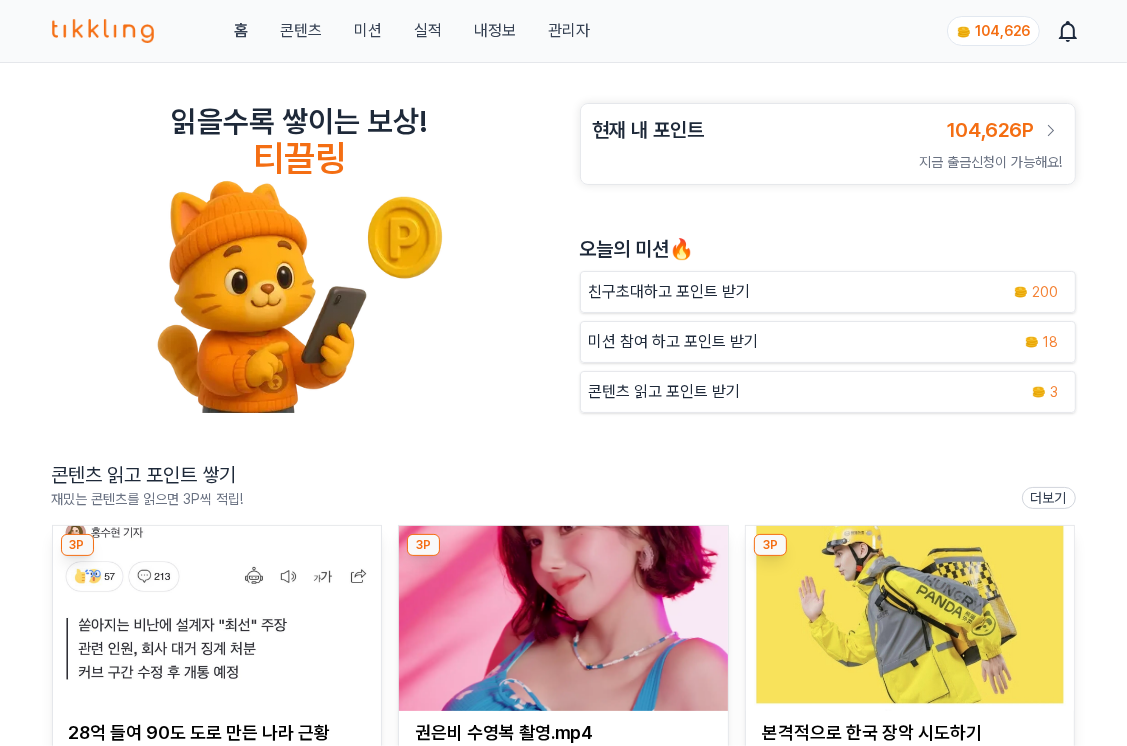 click on "관리자" at bounding box center (569, 31) 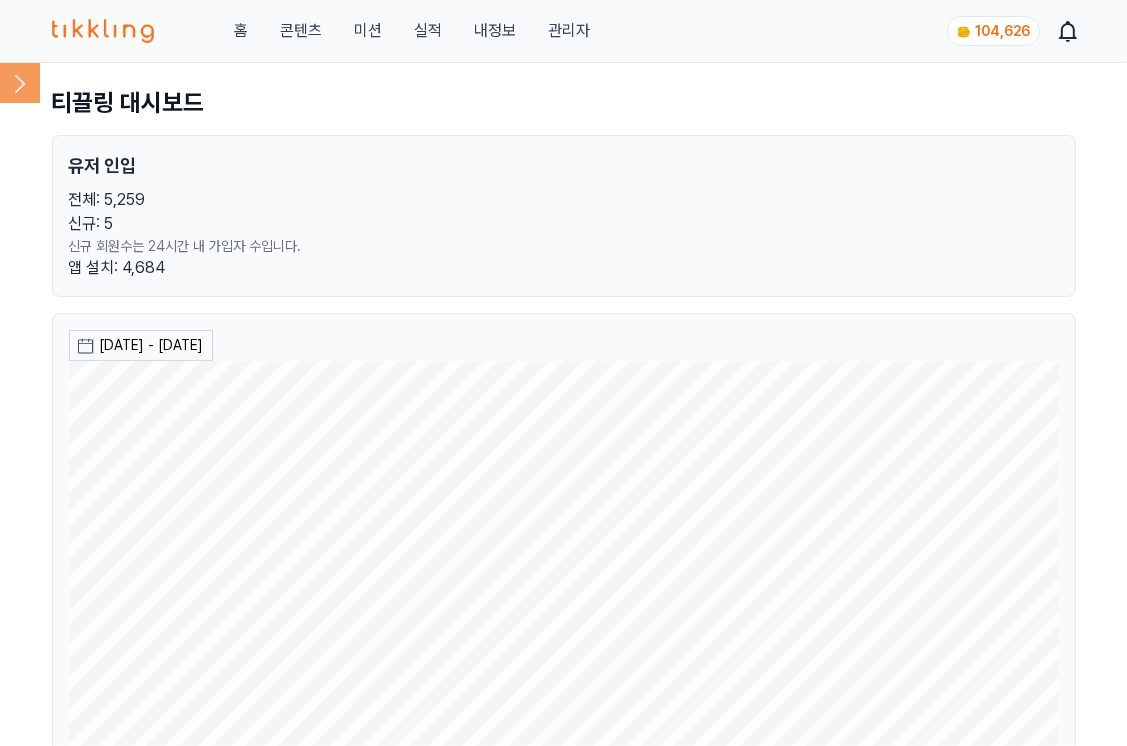 click 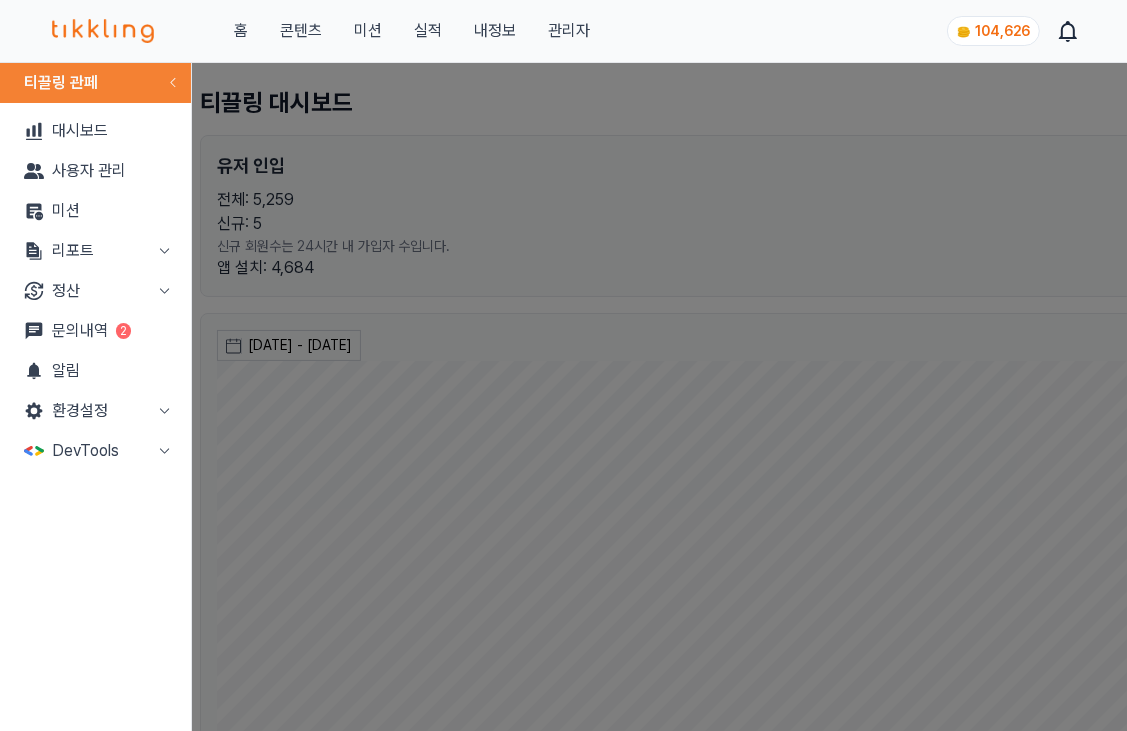 click on "리포트" at bounding box center [95, 251] 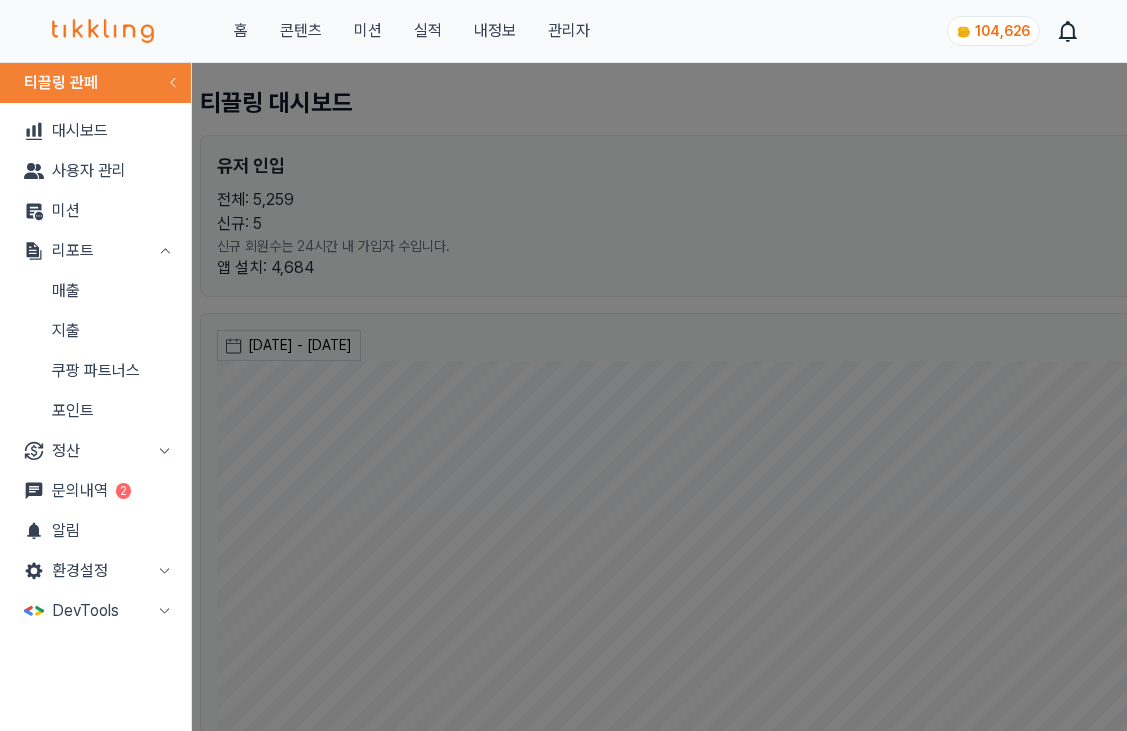 click on "매출" at bounding box center (95, 291) 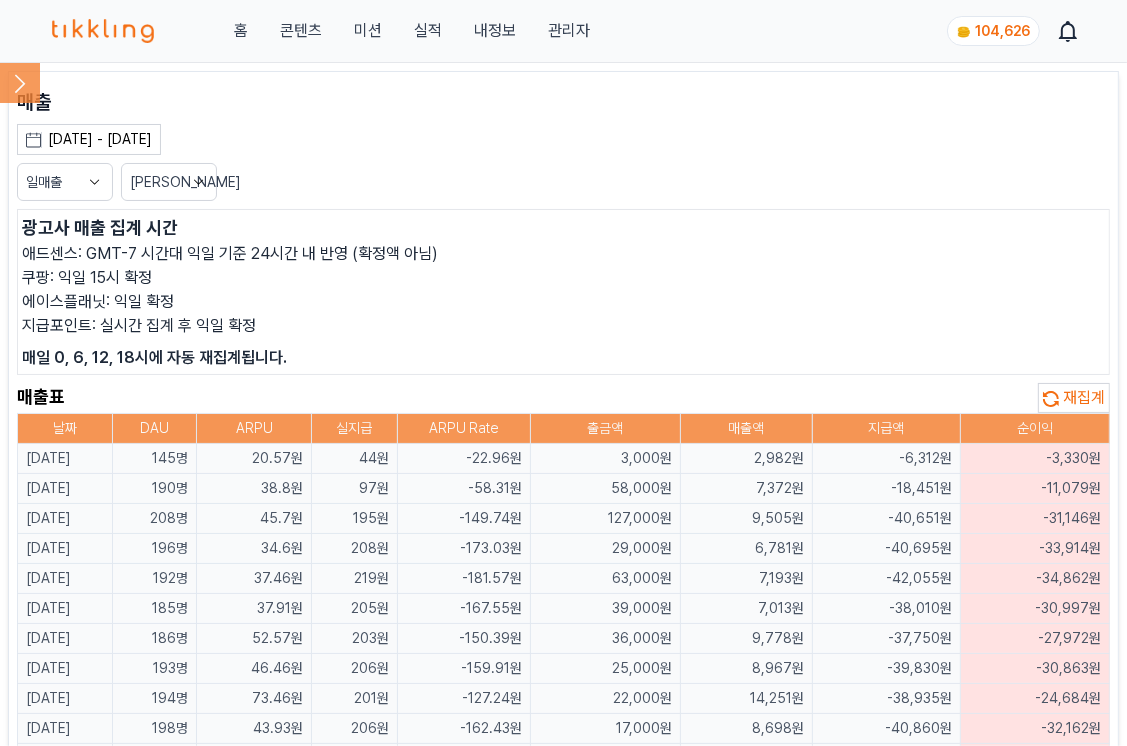 click on "매일 0, 6, 12, 18시에 자동 재집계됩니다." at bounding box center [563, 358] 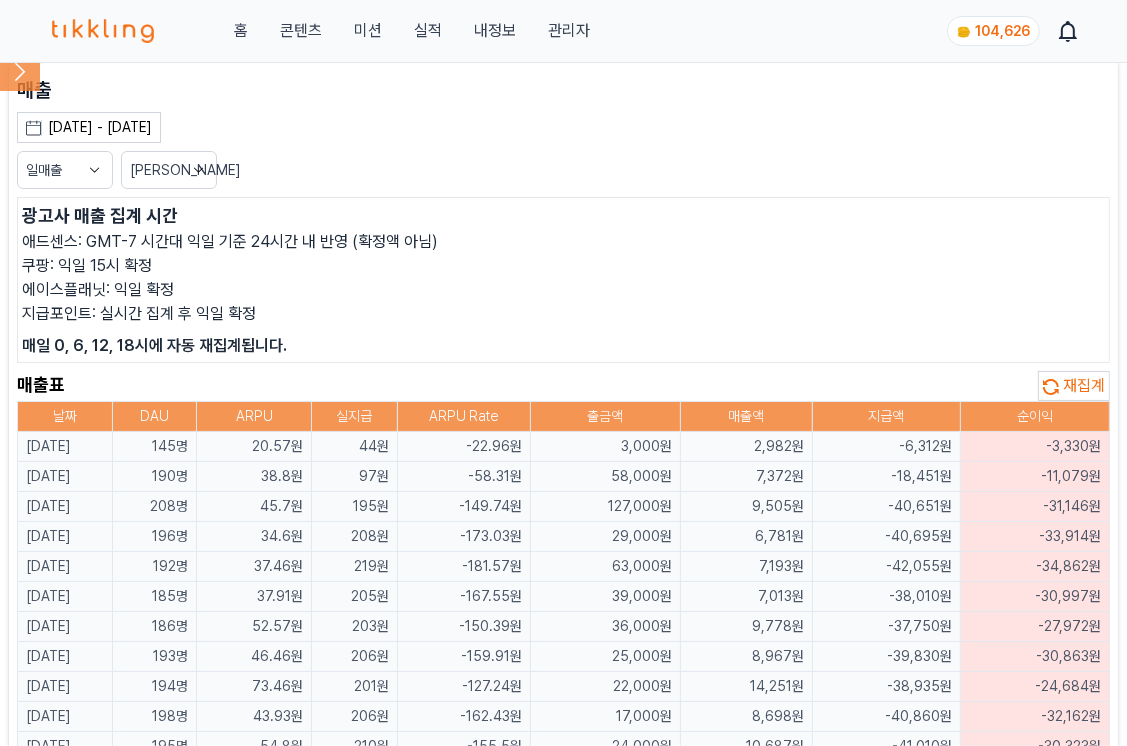 scroll, scrollTop: 0, scrollLeft: 0, axis: both 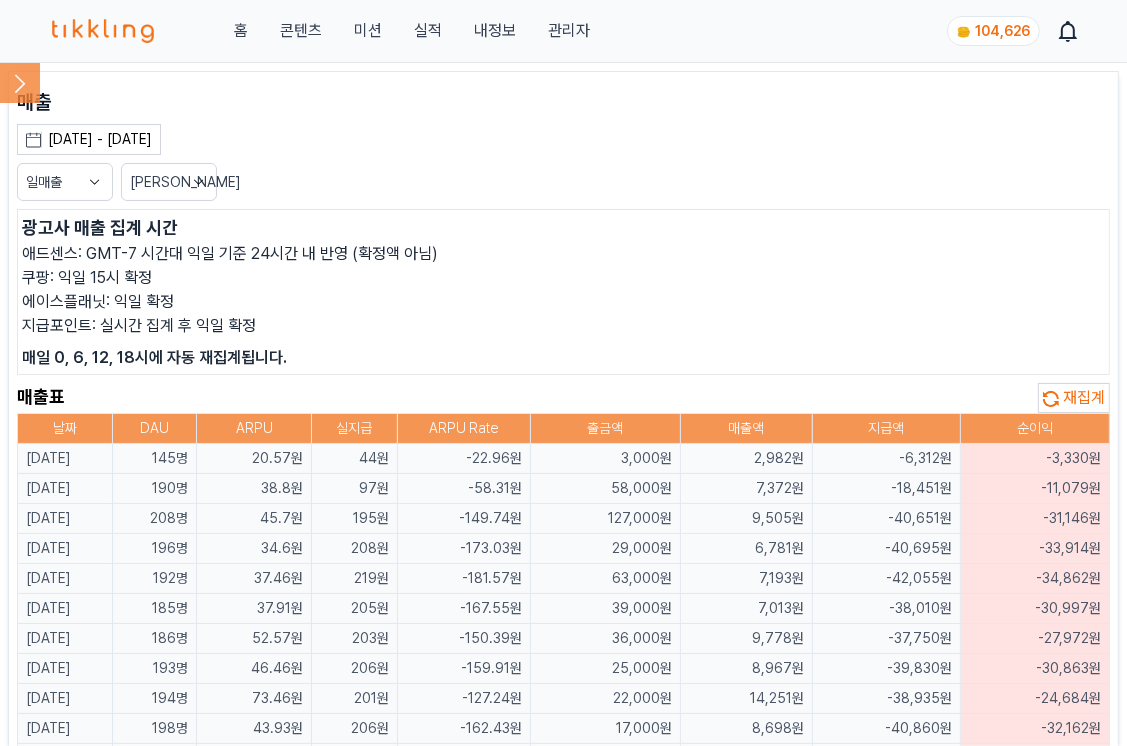 click on "일매출" at bounding box center (65, 182) 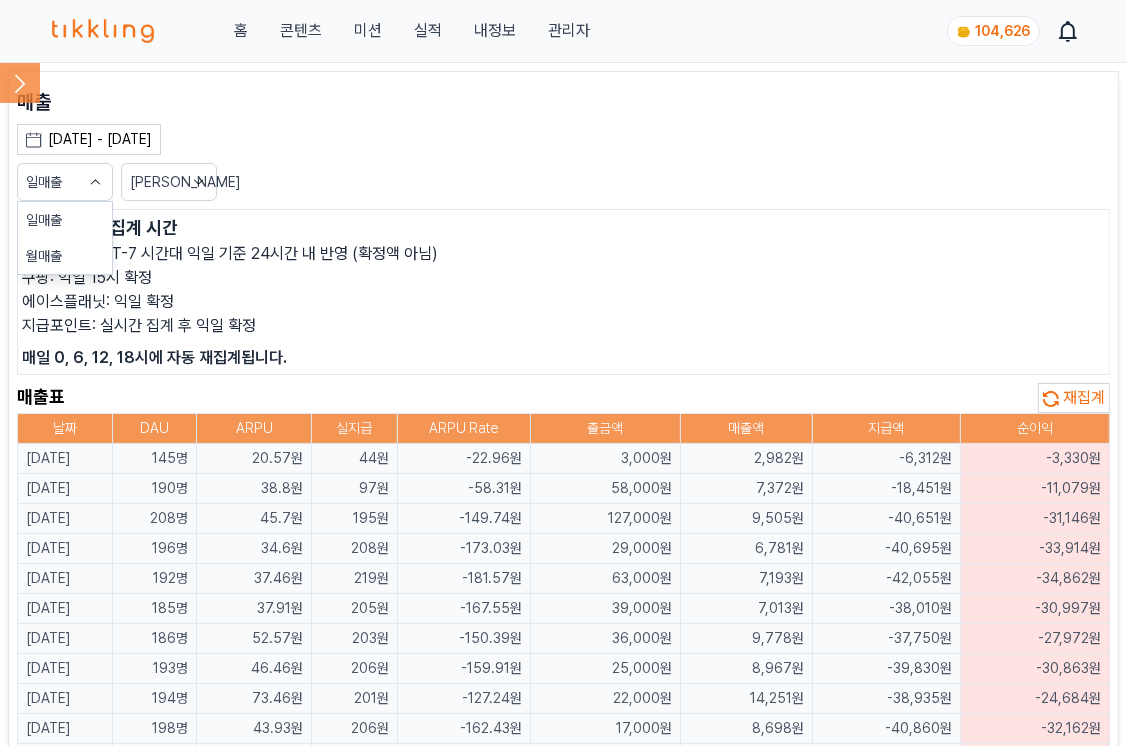click on "월매출" at bounding box center (65, 256) 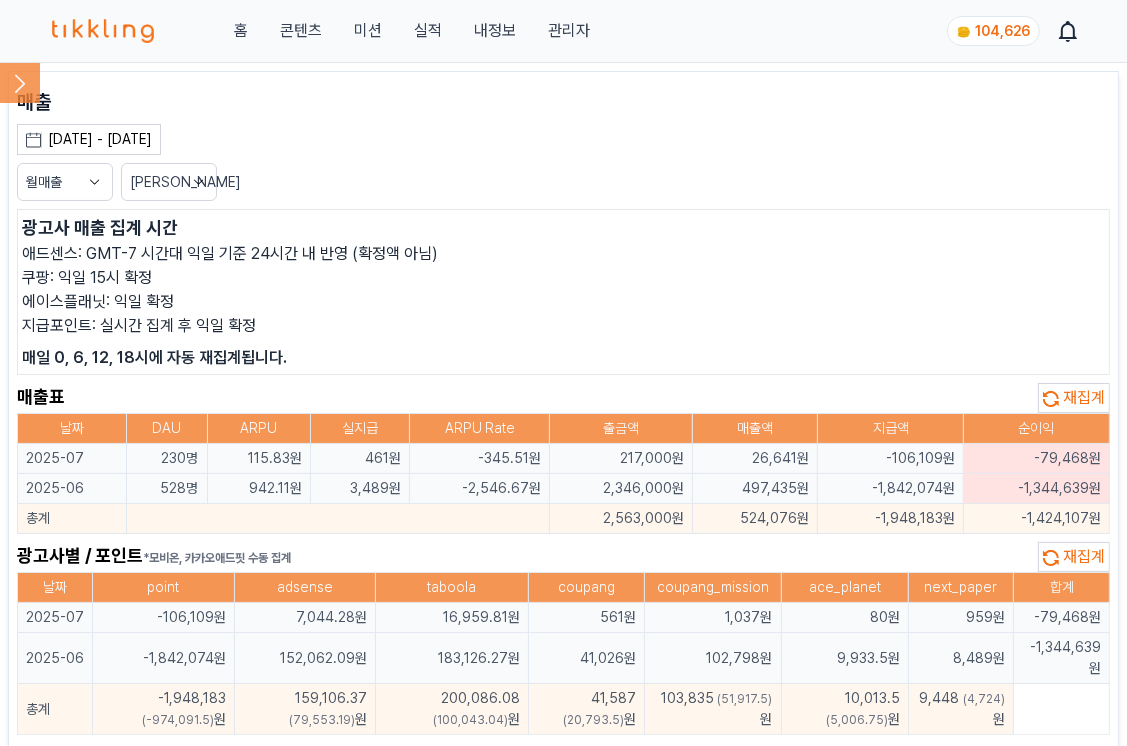 click on "[DATE] - [DATE]" at bounding box center (89, 139) 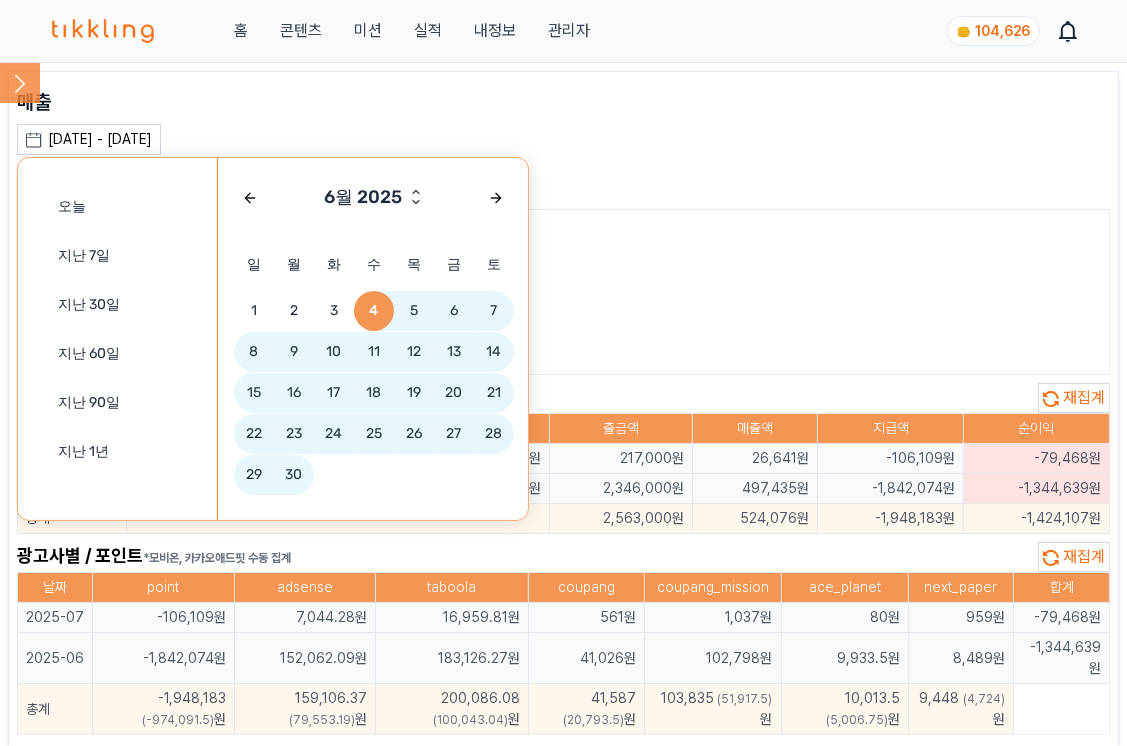 click on "6월 2025           일 월 화 수 목 금 토   1 2 3 4 5 6 7 8 9 10 11 12 13 14 15 16 17 18 19 20 21 22 23 24 25 26 27 28 29 30" at bounding box center [373, 339] 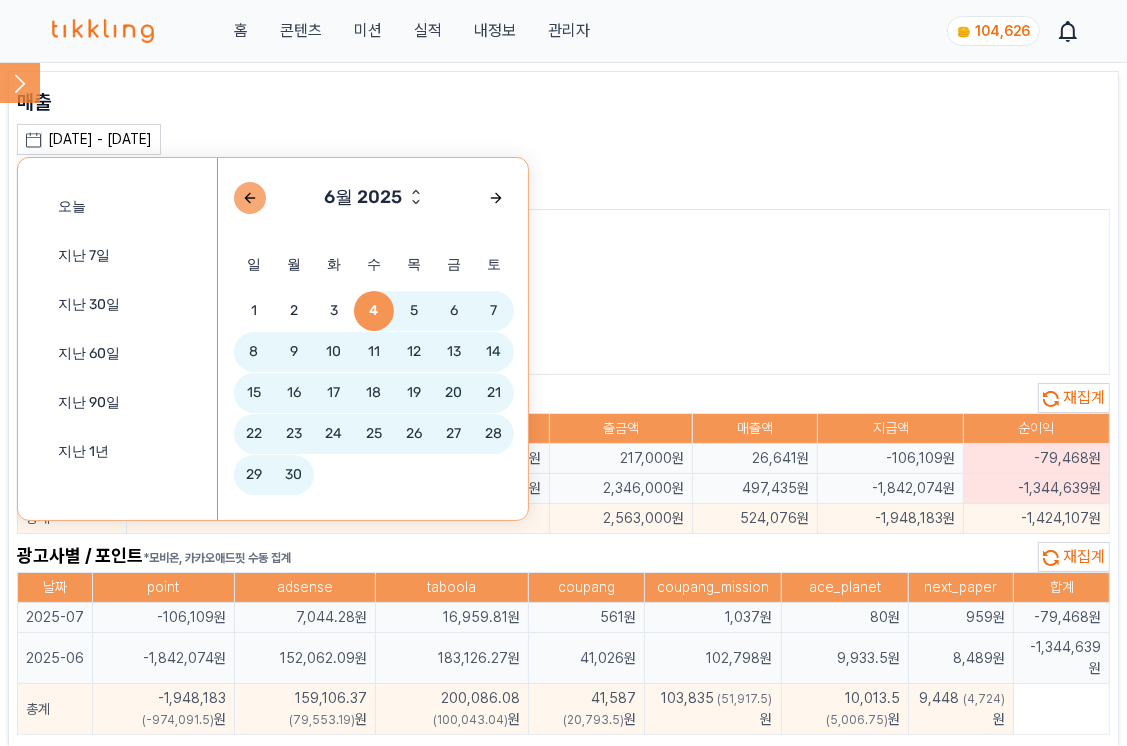 click at bounding box center (250, 198) 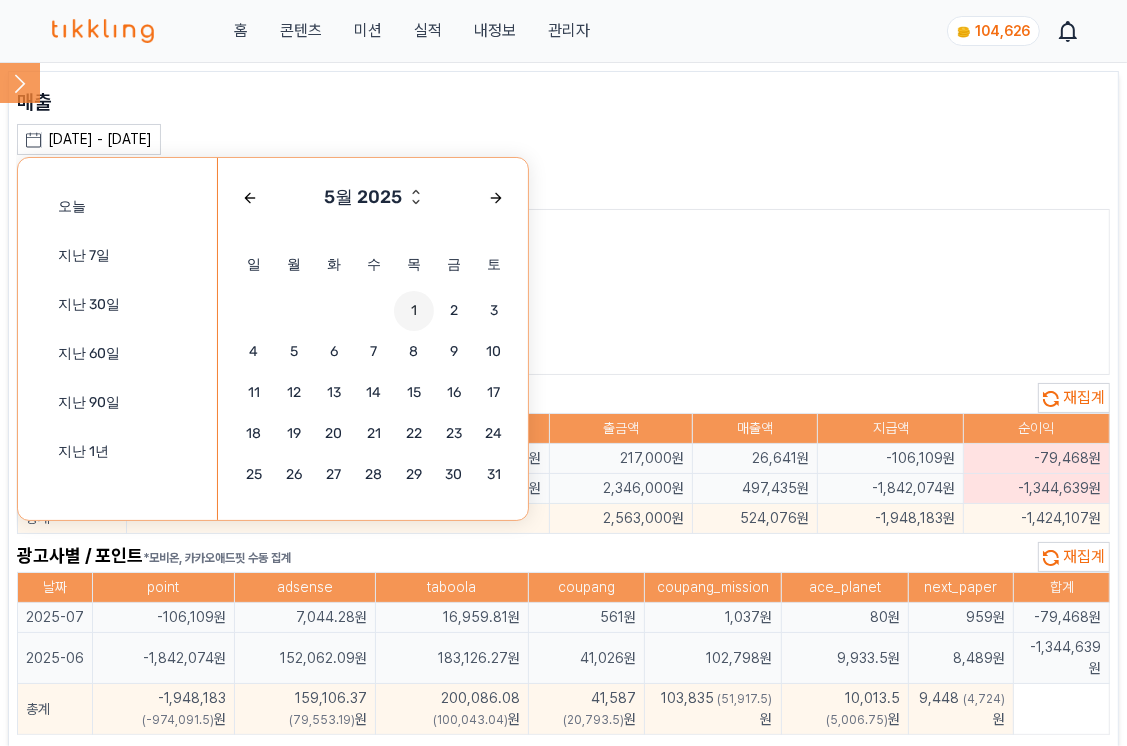 click on "1" at bounding box center (414, 311) 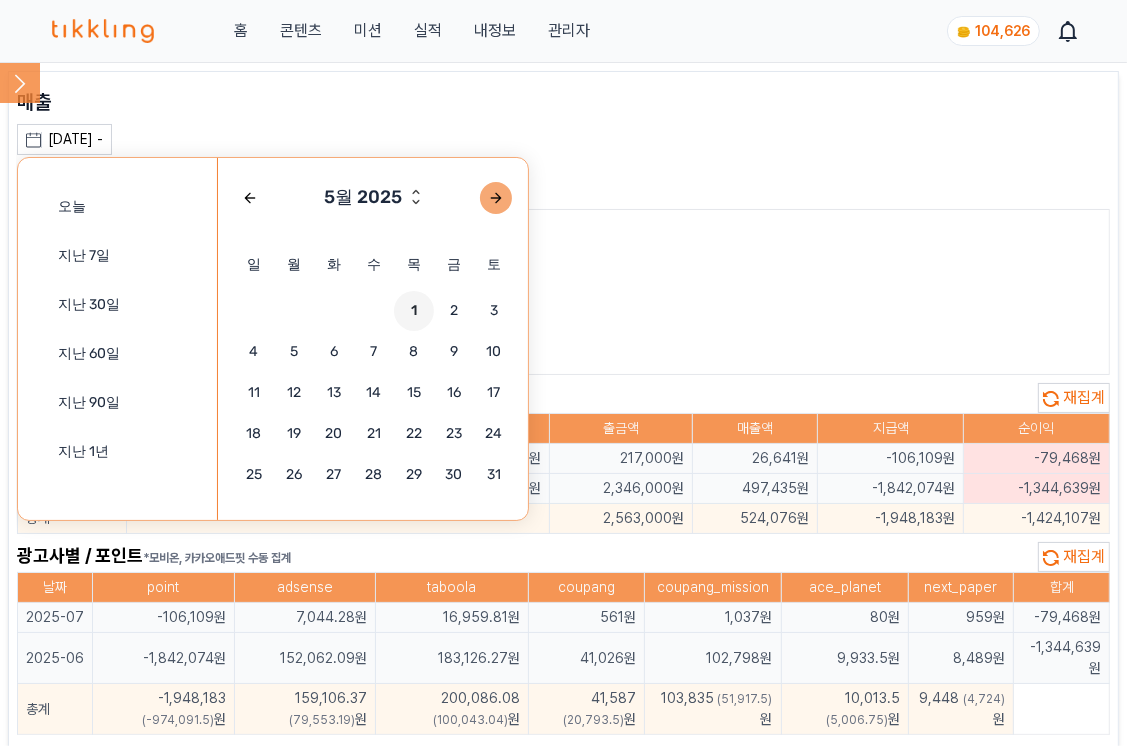 click at bounding box center (496, 198) 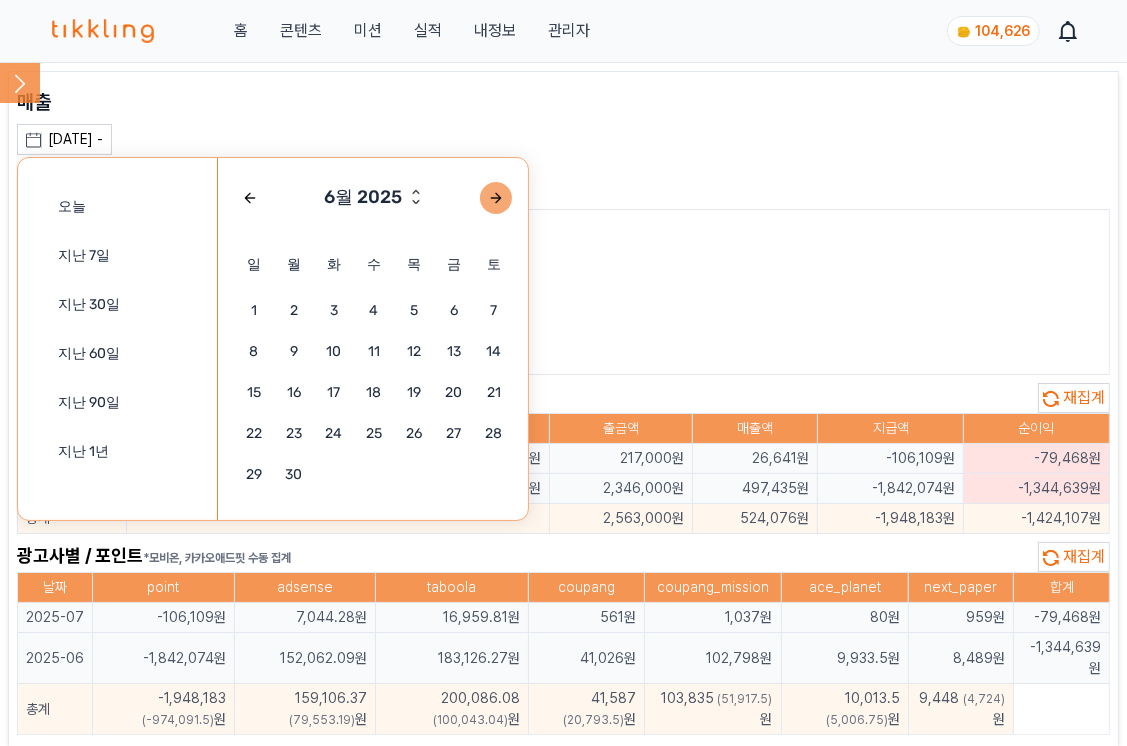 click at bounding box center [496, 198] 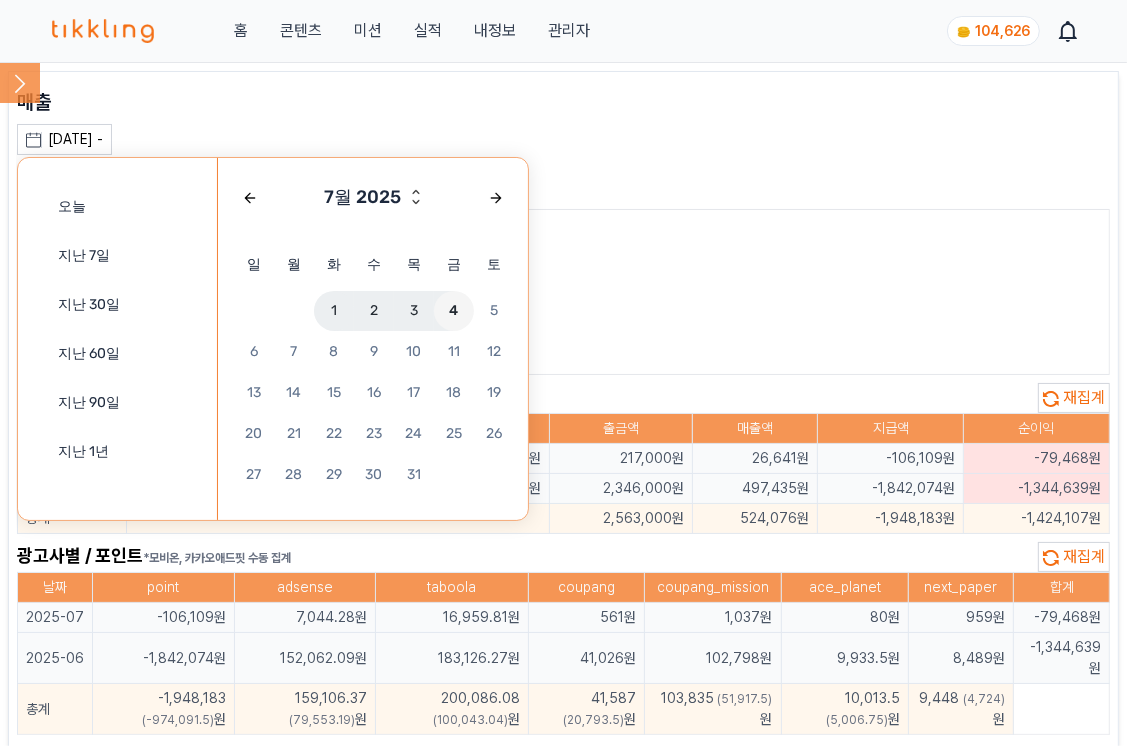 click on "4" at bounding box center [454, 311] 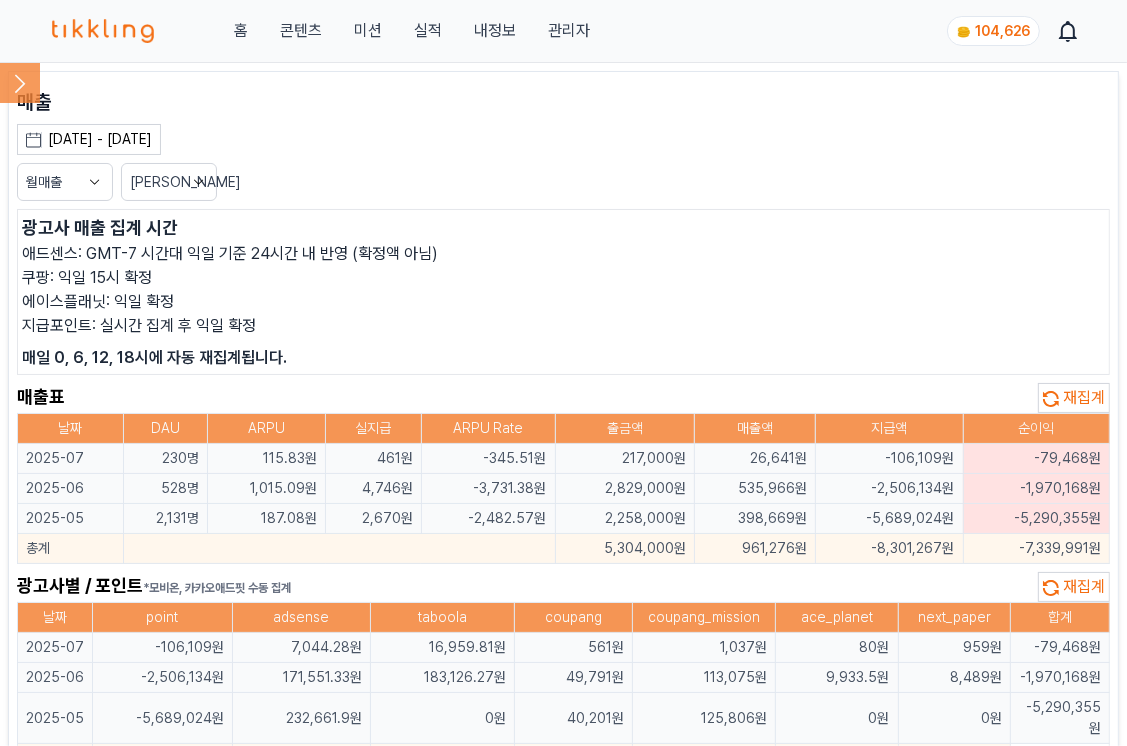 click on "에이스플래닛: 익일 확정" at bounding box center (563, 302) 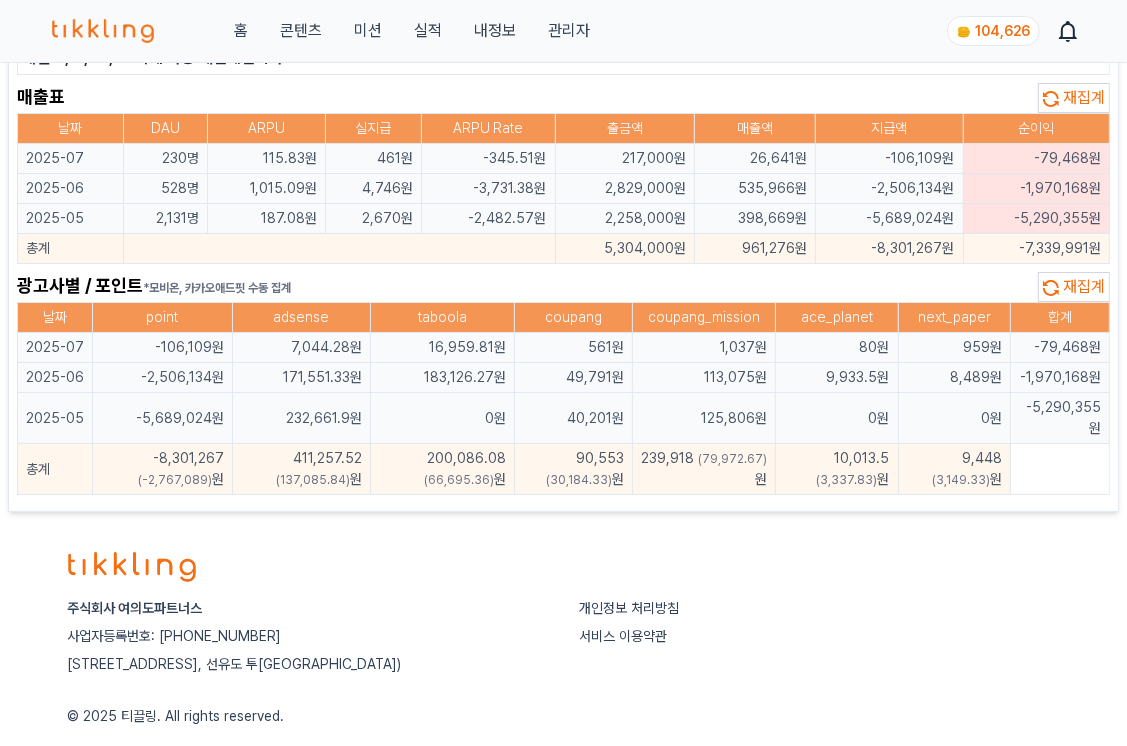 scroll, scrollTop: 200, scrollLeft: 0, axis: vertical 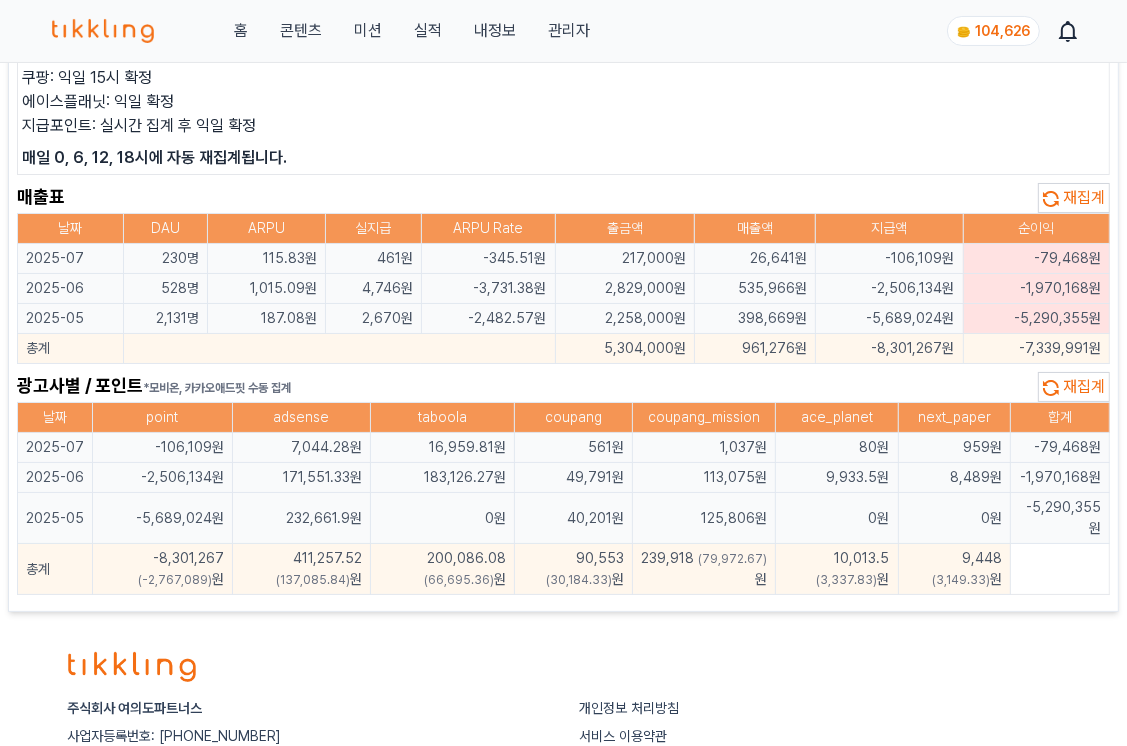 drag, startPoint x: 59, startPoint y: 229, endPoint x: 1102, endPoint y: 337, distance: 1048.5767 